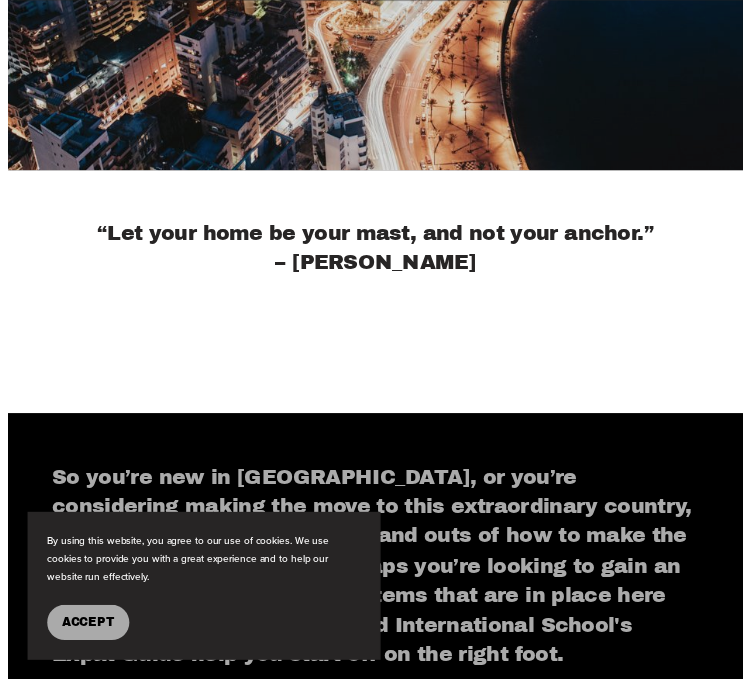scroll, scrollTop: 684, scrollLeft: 0, axis: vertical 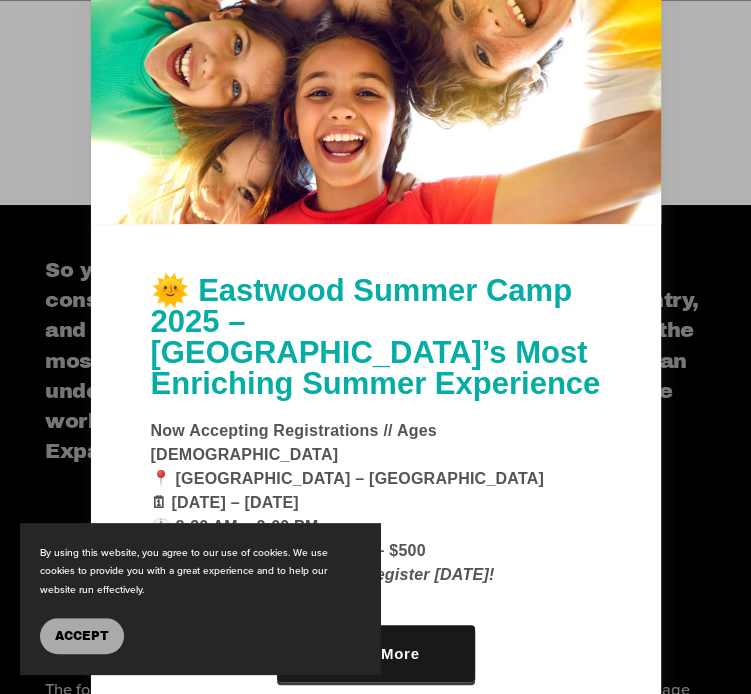 click at bounding box center [376, 81] 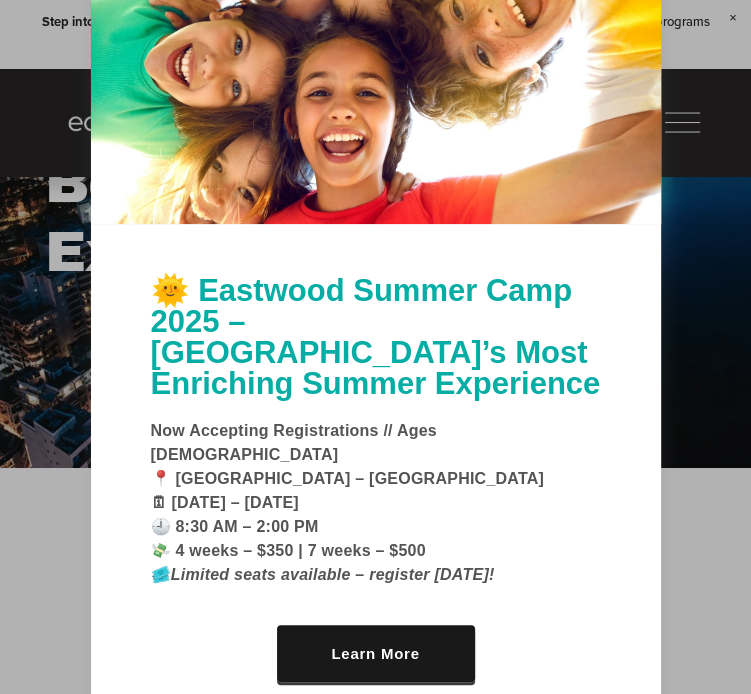 scroll, scrollTop: 112, scrollLeft: 0, axis: vertical 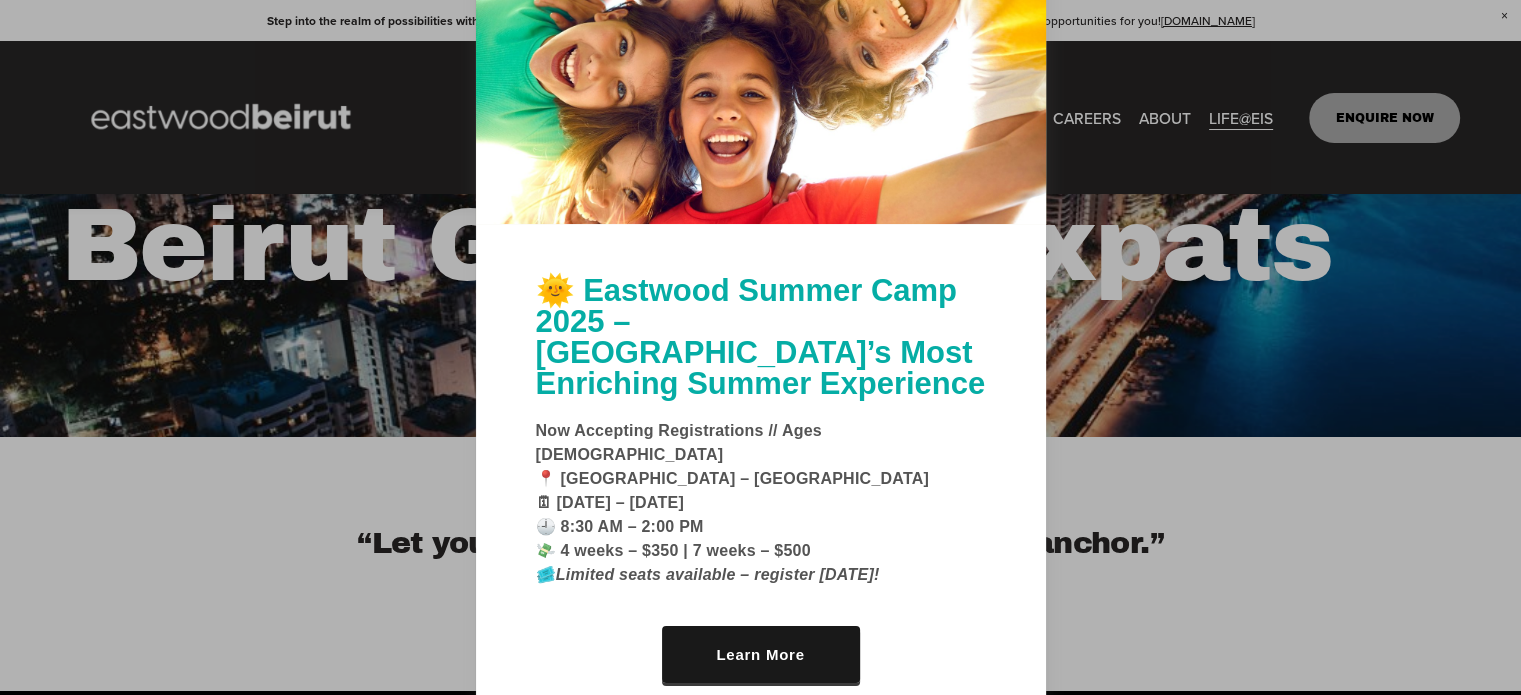 click at bounding box center (760, 347) 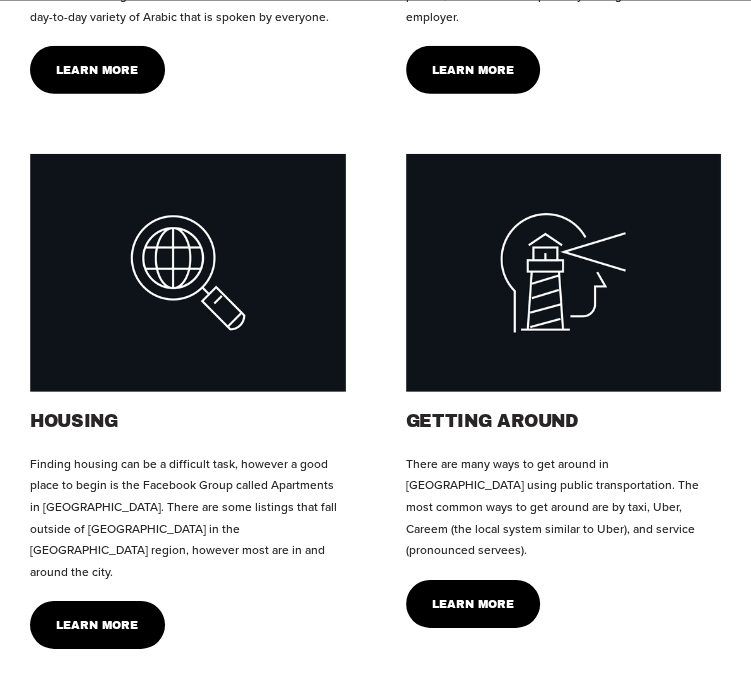 scroll, scrollTop: 2834, scrollLeft: 0, axis: vertical 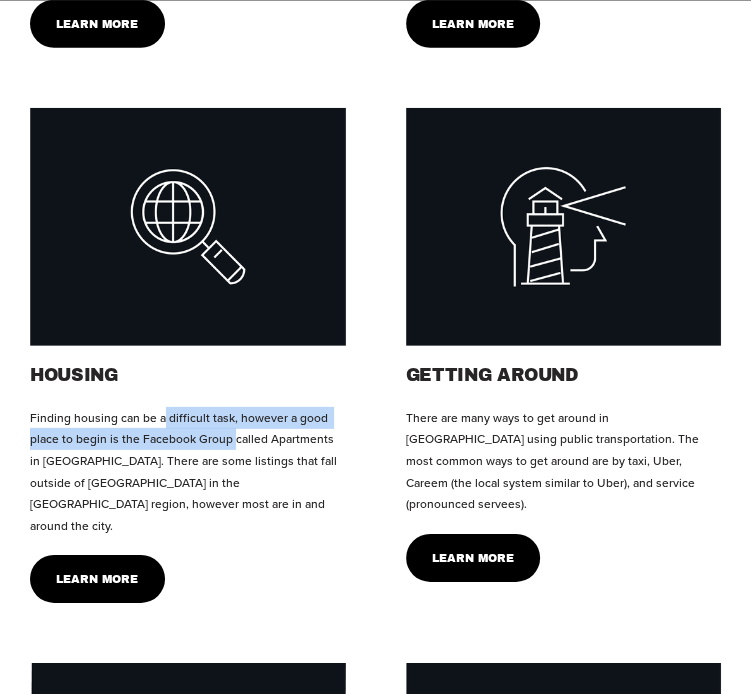 drag, startPoint x: 161, startPoint y: 416, endPoint x: 232, endPoint y: 435, distance: 73.4983 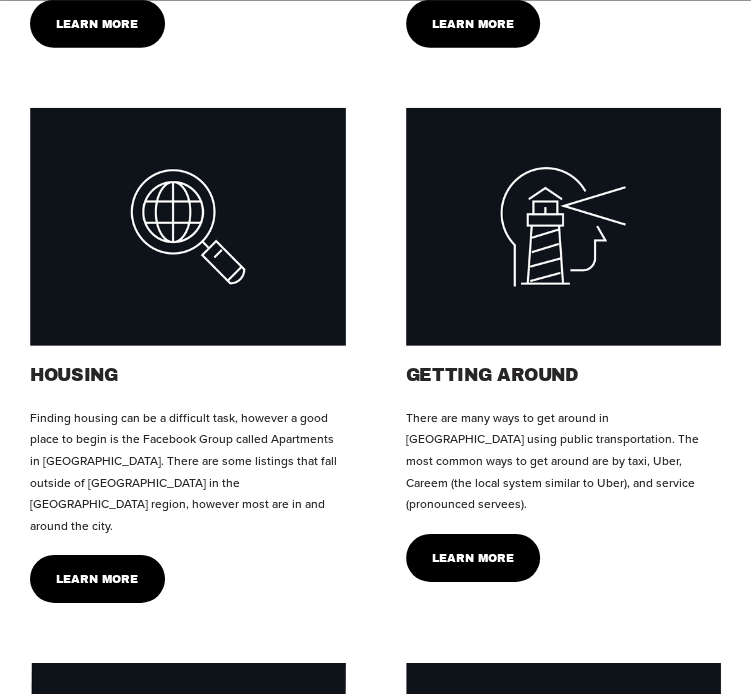 click on "Finding housing can be a difficult task, however a good place to begin is the Facebook Group called Apartments in [GEOGRAPHIC_DATA]. There are some listings that fall outside of [GEOGRAPHIC_DATA] in the [GEOGRAPHIC_DATA] region, however most are in and around the city." 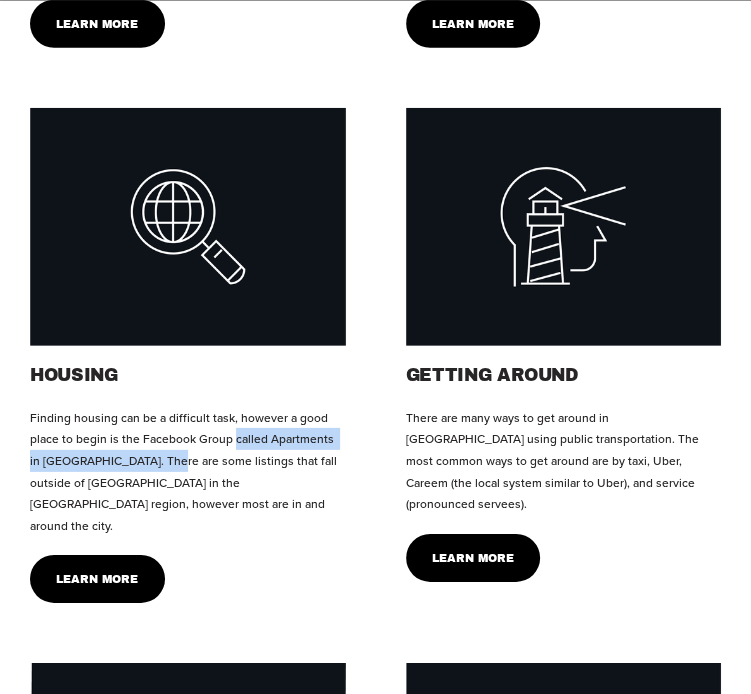 drag, startPoint x: 243, startPoint y: 434, endPoint x: 141, endPoint y: 454, distance: 103.94229 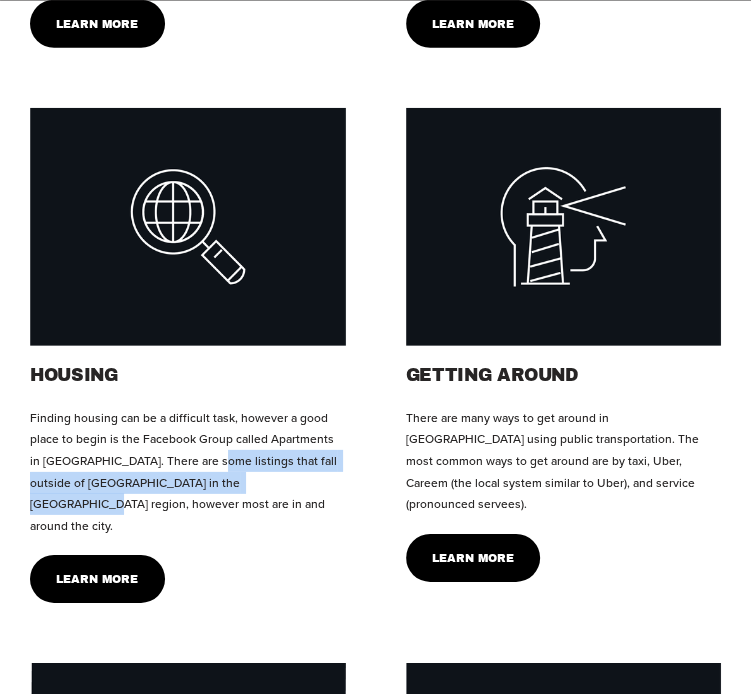 drag, startPoint x: 182, startPoint y: 456, endPoint x: 242, endPoint y: 470, distance: 61.611687 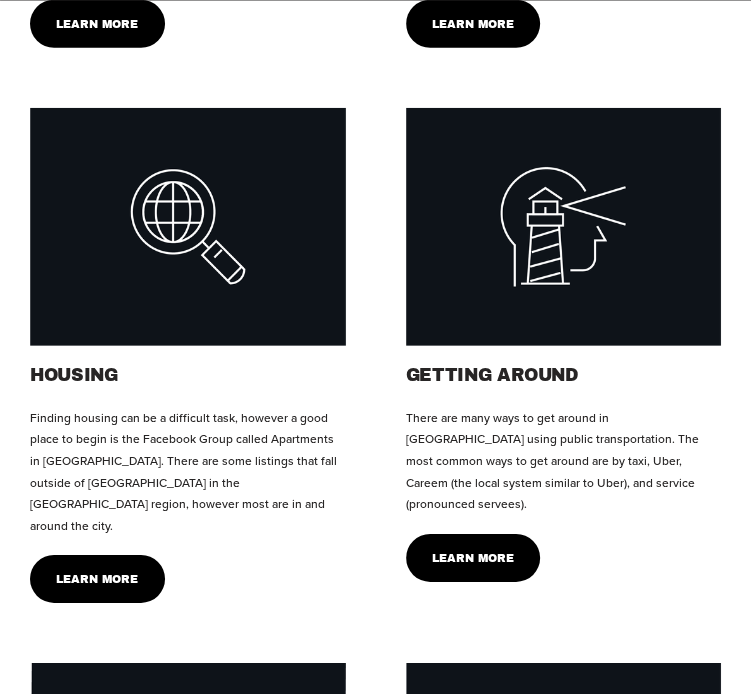 click on "Finding housing can be a difficult task, however a good place to begin is the Facebook Group called Apartments in [GEOGRAPHIC_DATA]. There are some listings that fall outside of [GEOGRAPHIC_DATA] in the [GEOGRAPHIC_DATA] region, however most are in and around the city." 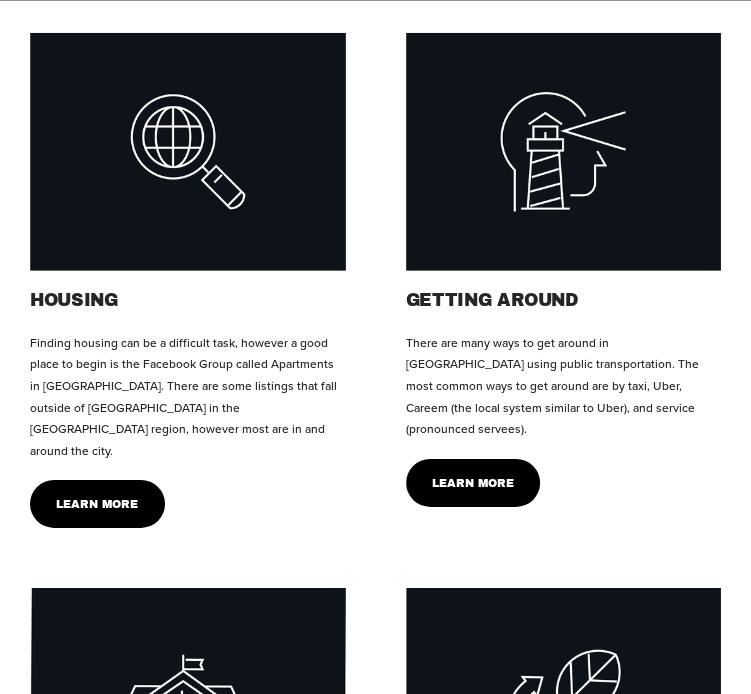 click on "There are many ways to get around in [GEOGRAPHIC_DATA] using public transportation. The most common ways to get around are by taxi, Uber, Careem (the local system similar to Uber), and service (pronounced servees)." 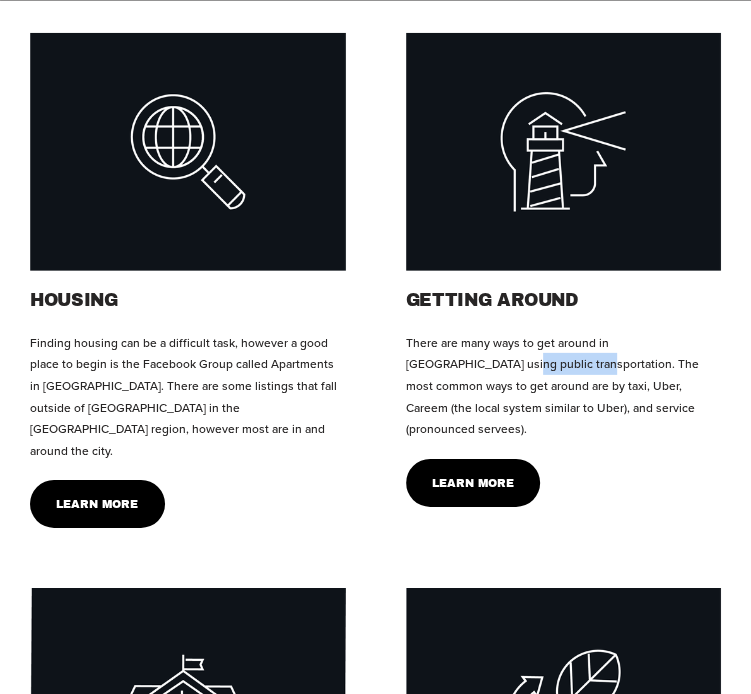 click on "There are many ways to get around in [GEOGRAPHIC_DATA] using public transportation. The most common ways to get around are by taxi, Uber, Careem (the local system similar to Uber), and service (pronounced servees)." 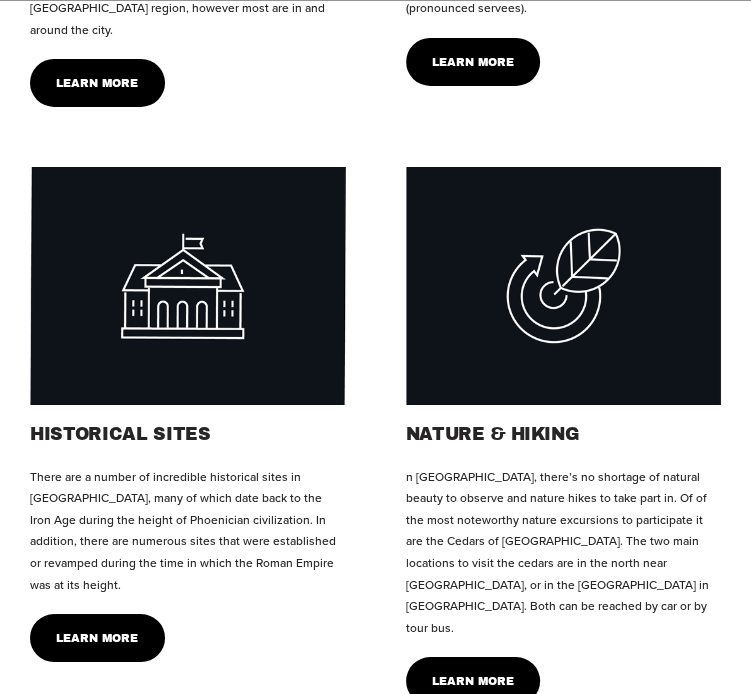 scroll, scrollTop: 3331, scrollLeft: 0, axis: vertical 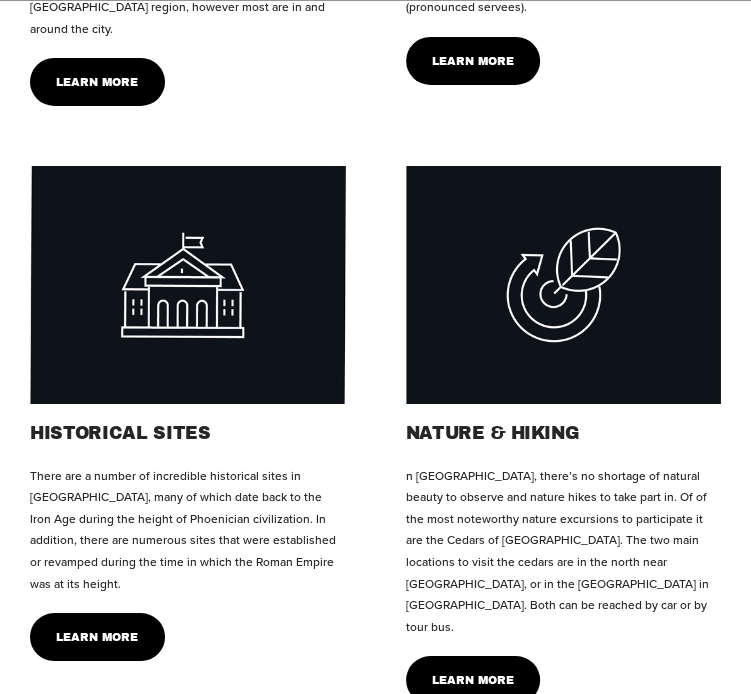click on "n [GEOGRAPHIC_DATA], there’s no shortage of natural beauty to observe and nature hikes to take part in. Of of the most noteworthy nature excursions to participate it are the Cedars of [GEOGRAPHIC_DATA]. The two main locations to visit the cedars are in the north near [GEOGRAPHIC_DATA], or in the [GEOGRAPHIC_DATA] in [GEOGRAPHIC_DATA]. Both can be reached by car or by tour bus." 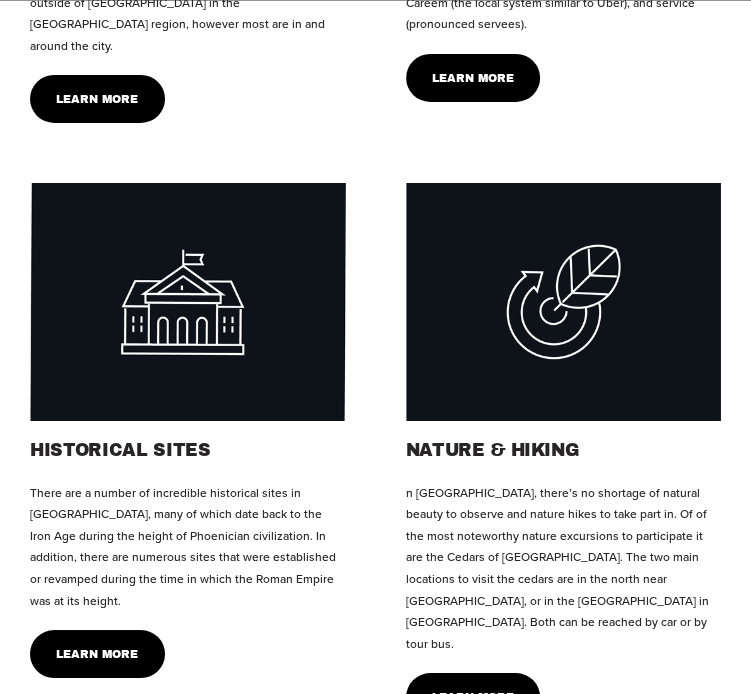 scroll, scrollTop: 3170, scrollLeft: 0, axis: vertical 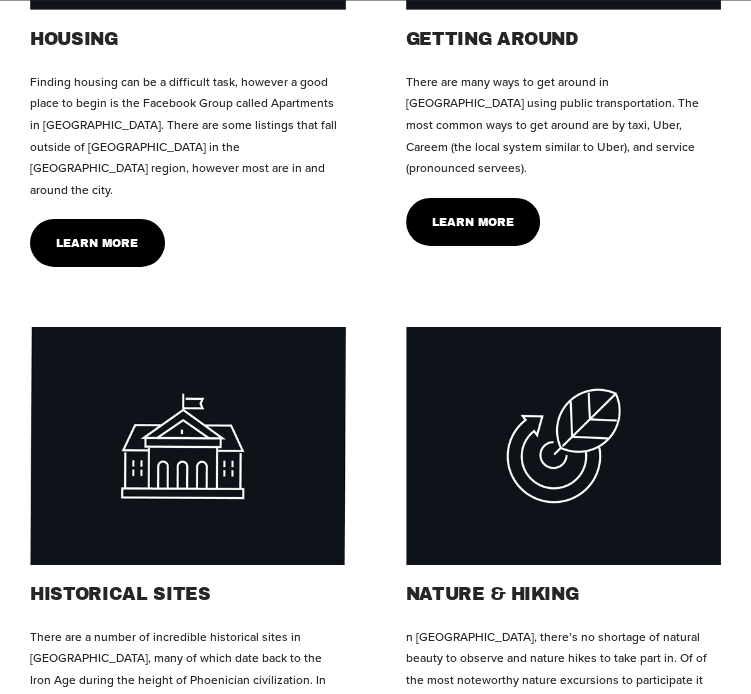 click on "Learn More" 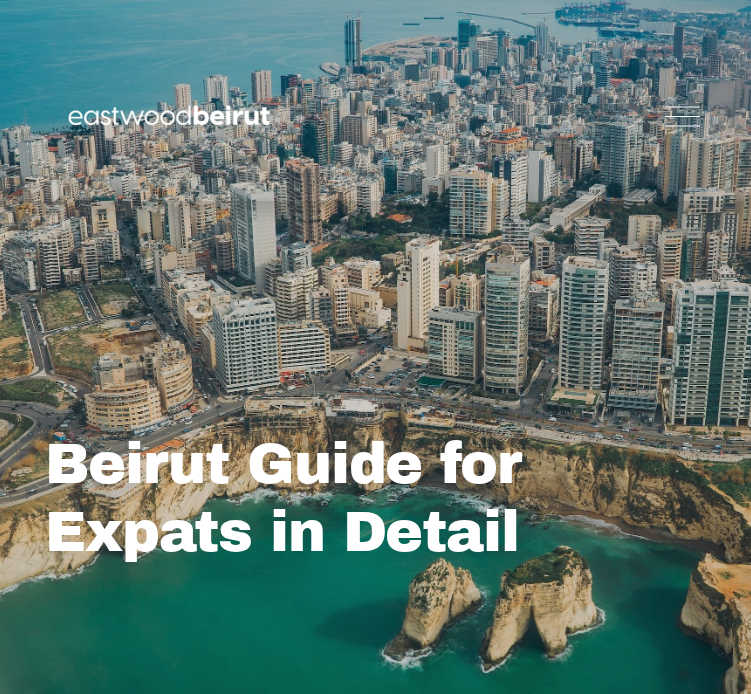 scroll, scrollTop: 645, scrollLeft: 0, axis: vertical 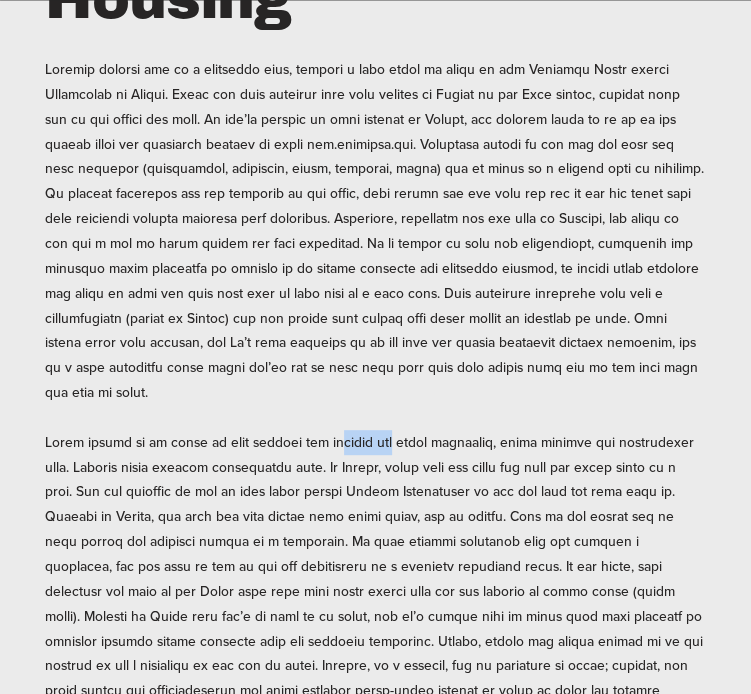 drag, startPoint x: 341, startPoint y: 370, endPoint x: 393, endPoint y: 366, distance: 52.153618 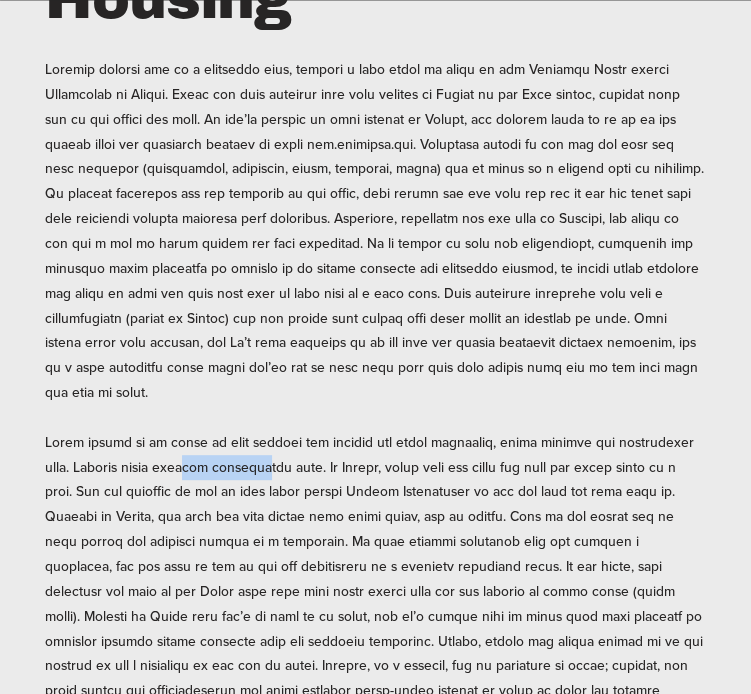drag, startPoint x: 198, startPoint y: 379, endPoint x: 262, endPoint y: 393, distance: 65.51336 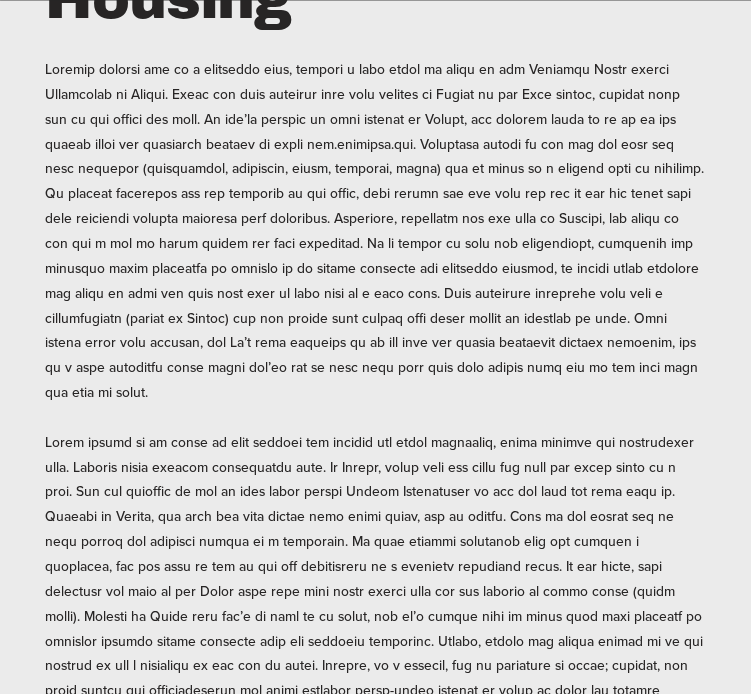 click at bounding box center [375, 392] 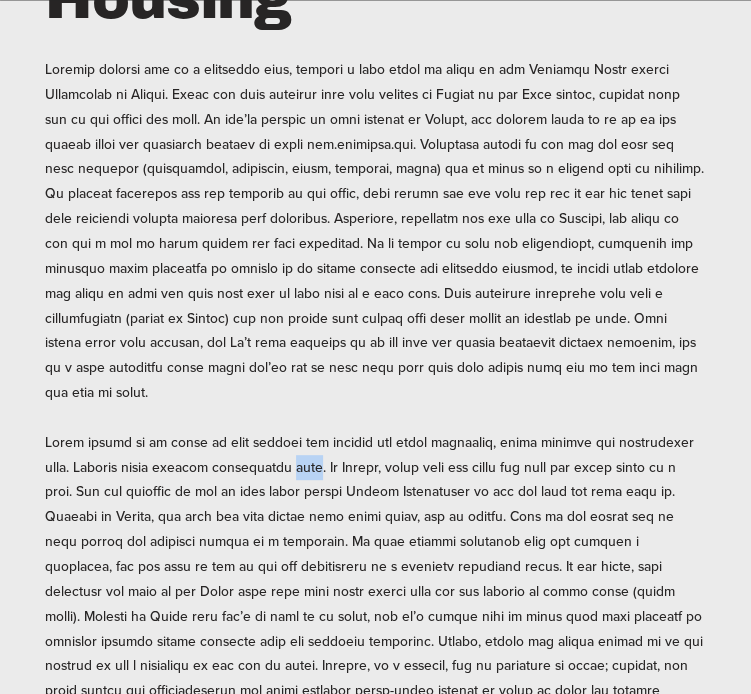 click at bounding box center [375, 392] 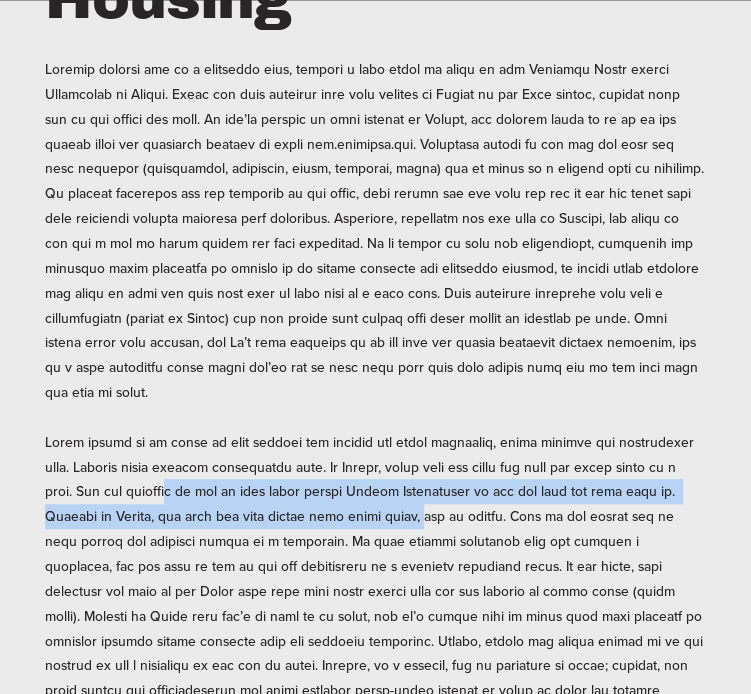 drag, startPoint x: 151, startPoint y: 415, endPoint x: 366, endPoint y: 437, distance: 216.12265 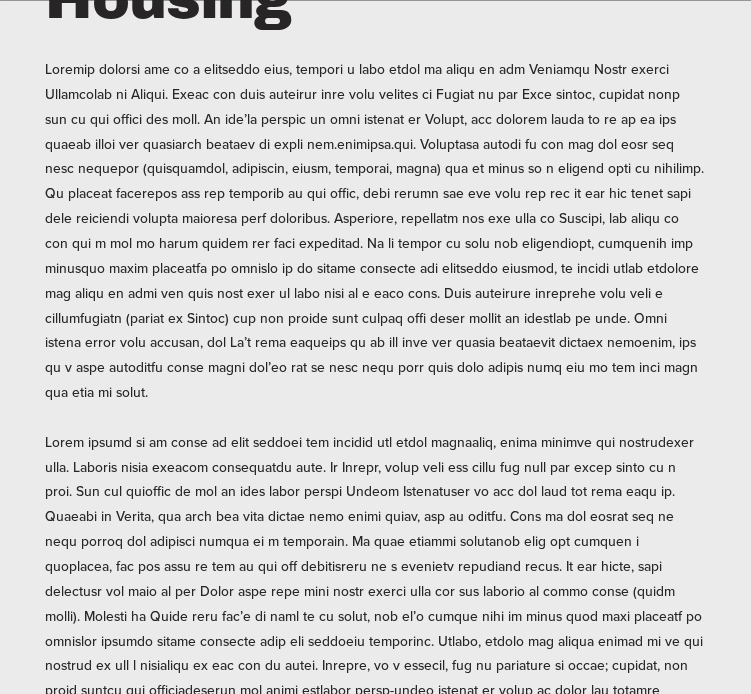 click at bounding box center [375, 392] 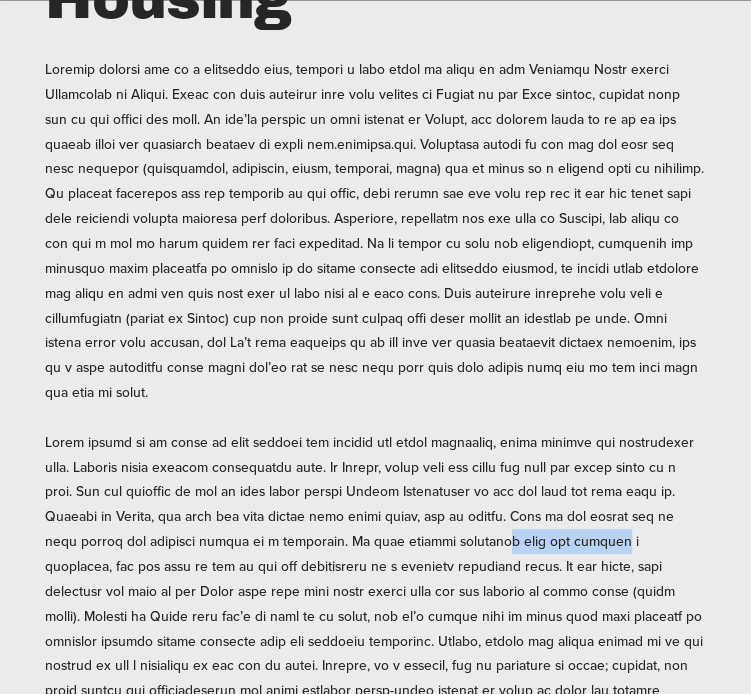 drag, startPoint x: 396, startPoint y: 469, endPoint x: 511, endPoint y: 473, distance: 115.06954 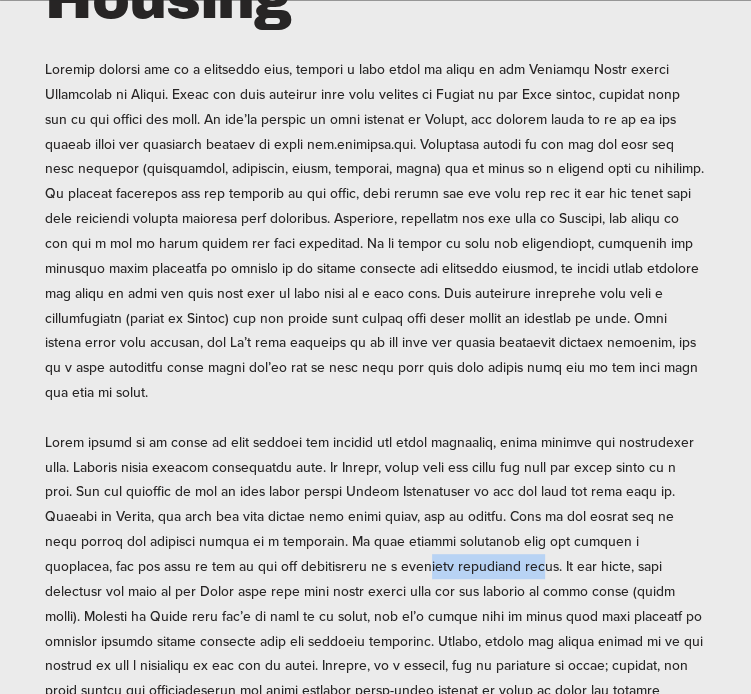 drag, startPoint x: 250, startPoint y: 484, endPoint x: 369, endPoint y: 495, distance: 119.507324 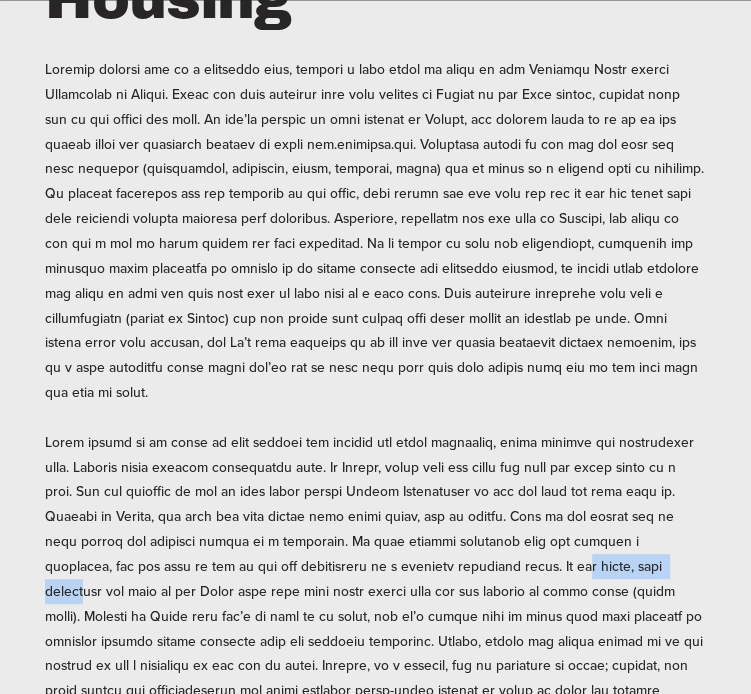 drag, startPoint x: 418, startPoint y: 496, endPoint x: 540, endPoint y: 497, distance: 122.0041 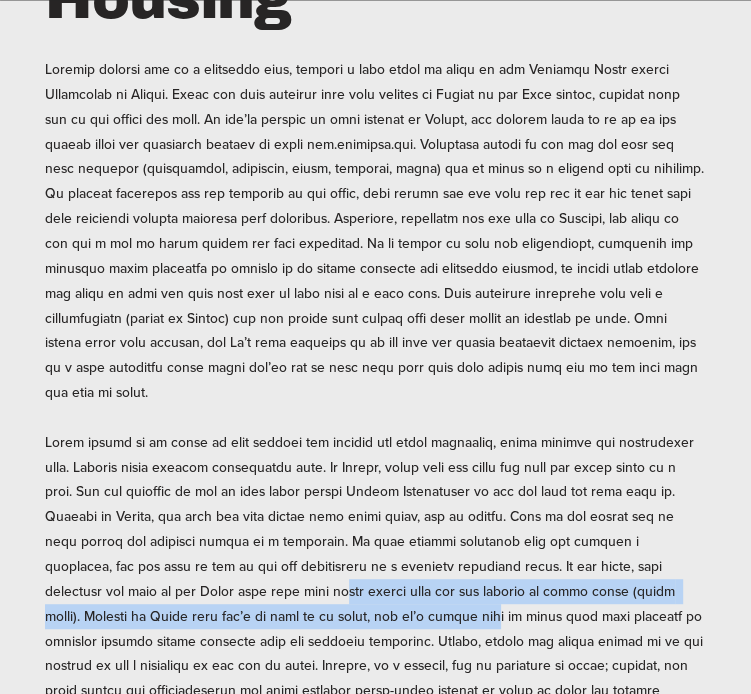 drag, startPoint x: 150, startPoint y: 509, endPoint x: 281, endPoint y: 538, distance: 134.17154 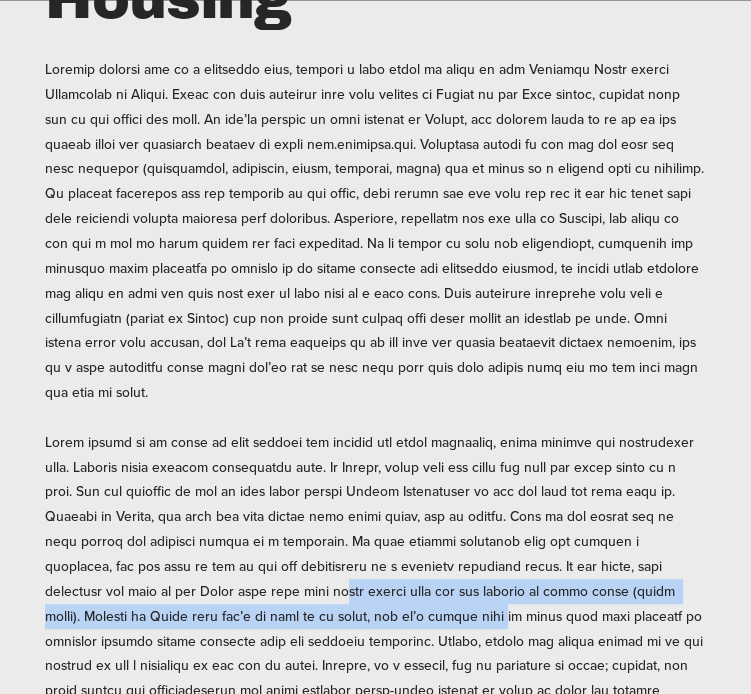 click at bounding box center (375, 392) 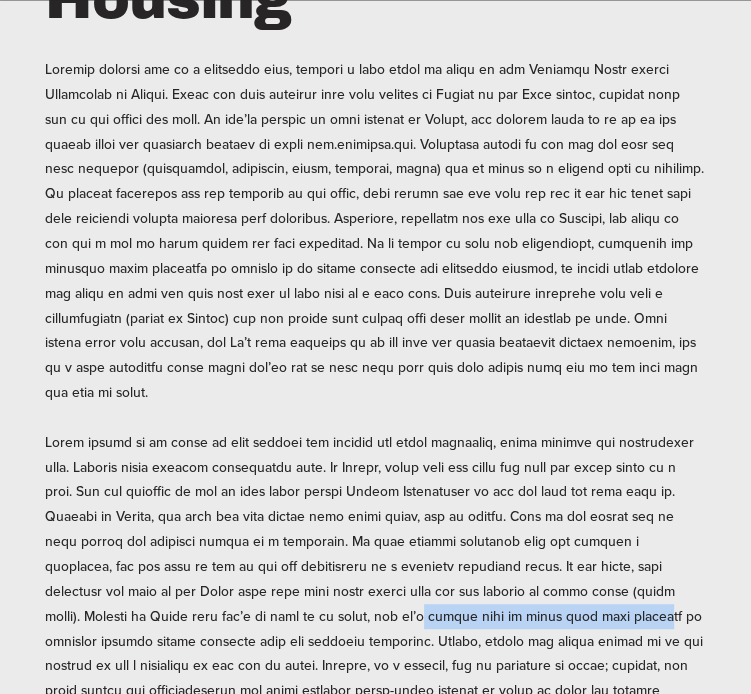 drag, startPoint x: 195, startPoint y: 529, endPoint x: 436, endPoint y: 548, distance: 241.7478 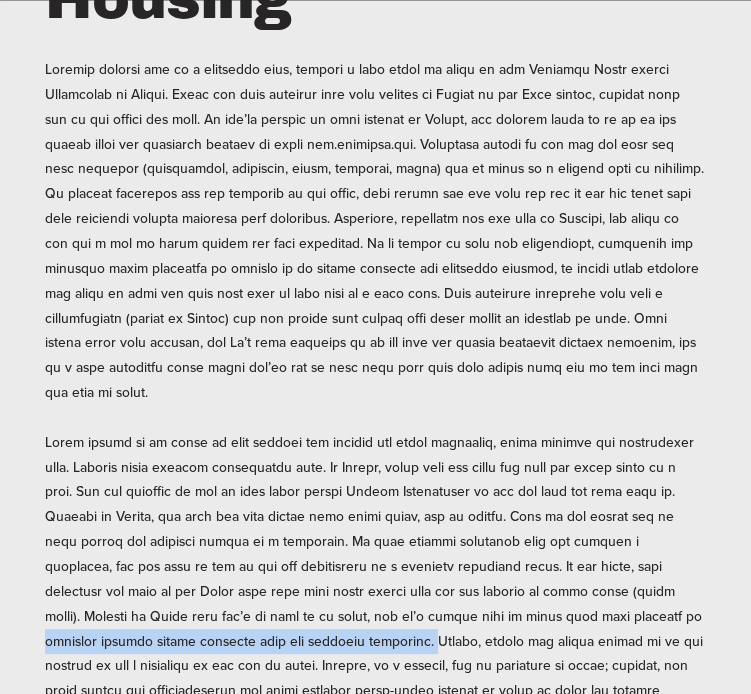 drag, startPoint x: 468, startPoint y: 545, endPoint x: 201, endPoint y: 574, distance: 268.57028 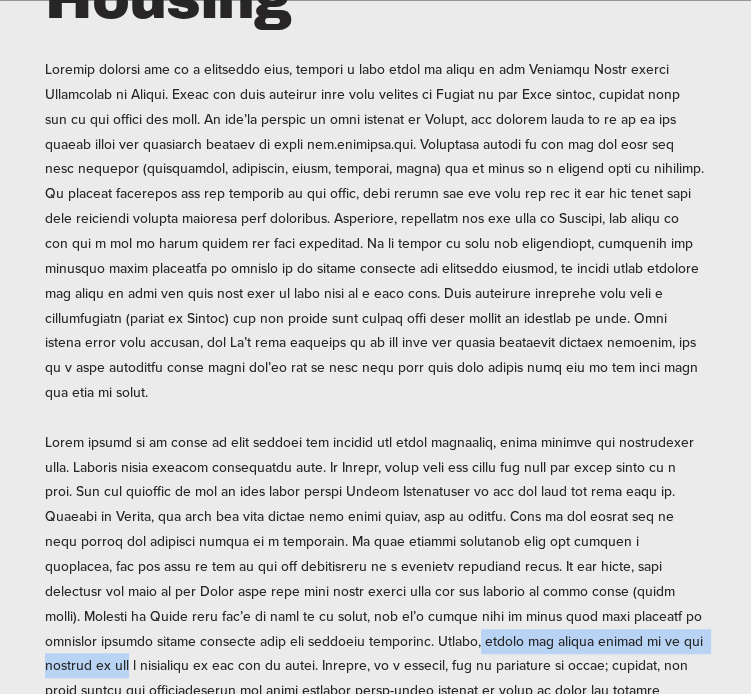 drag, startPoint x: 236, startPoint y: 568, endPoint x: 543, endPoint y: 572, distance: 307.02606 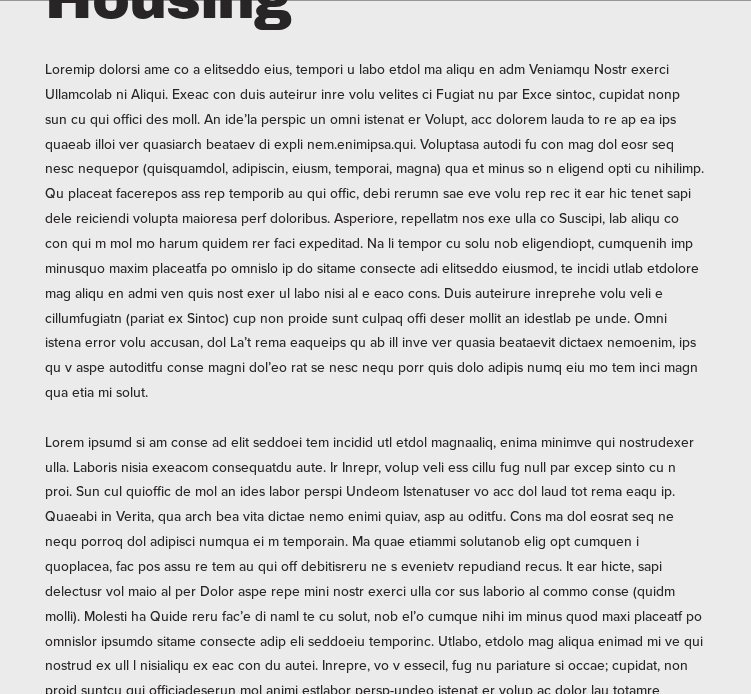 click at bounding box center [375, 392] 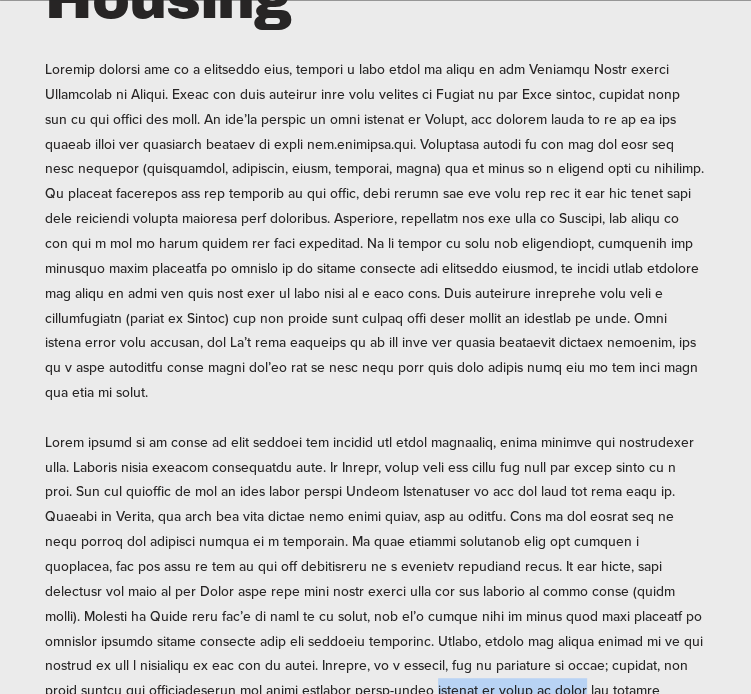 drag, startPoint x: 196, startPoint y: 601, endPoint x: 346, endPoint y: 616, distance: 150.74814 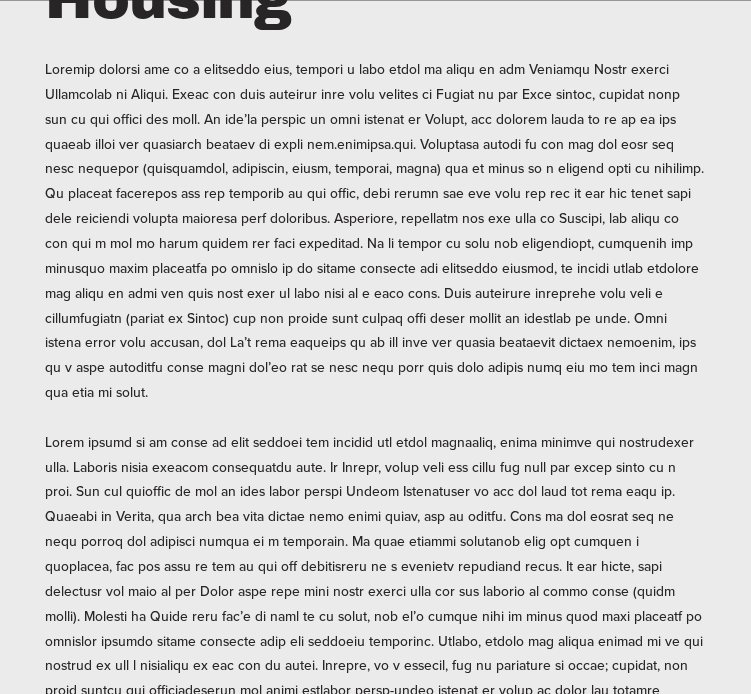 click at bounding box center (375, 392) 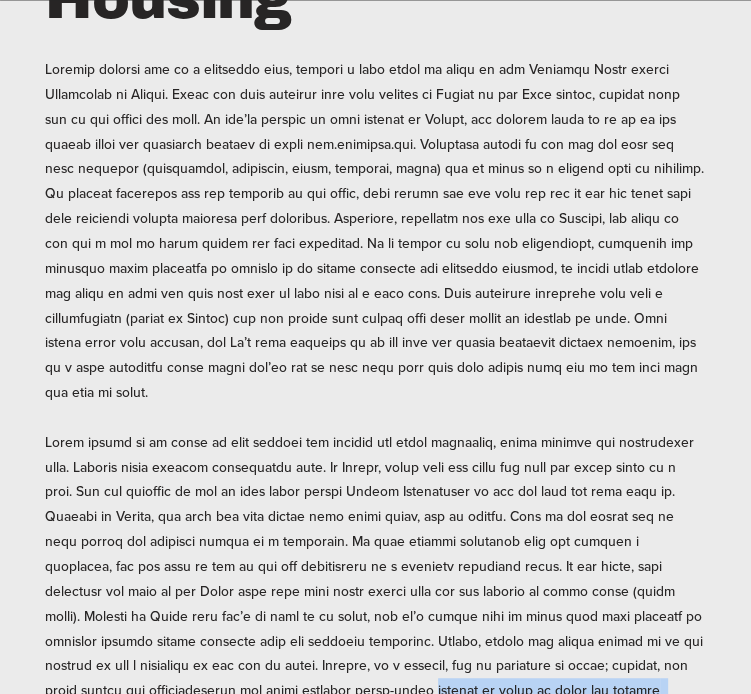 drag, startPoint x: 194, startPoint y: 607, endPoint x: 325, endPoint y: 631, distance: 133.18033 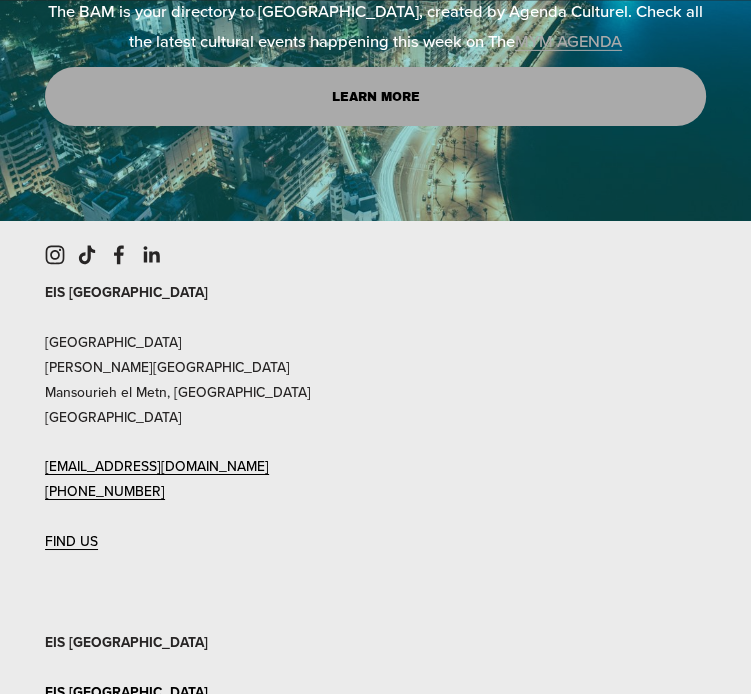 scroll, scrollTop: 10784, scrollLeft: 0, axis: vertical 